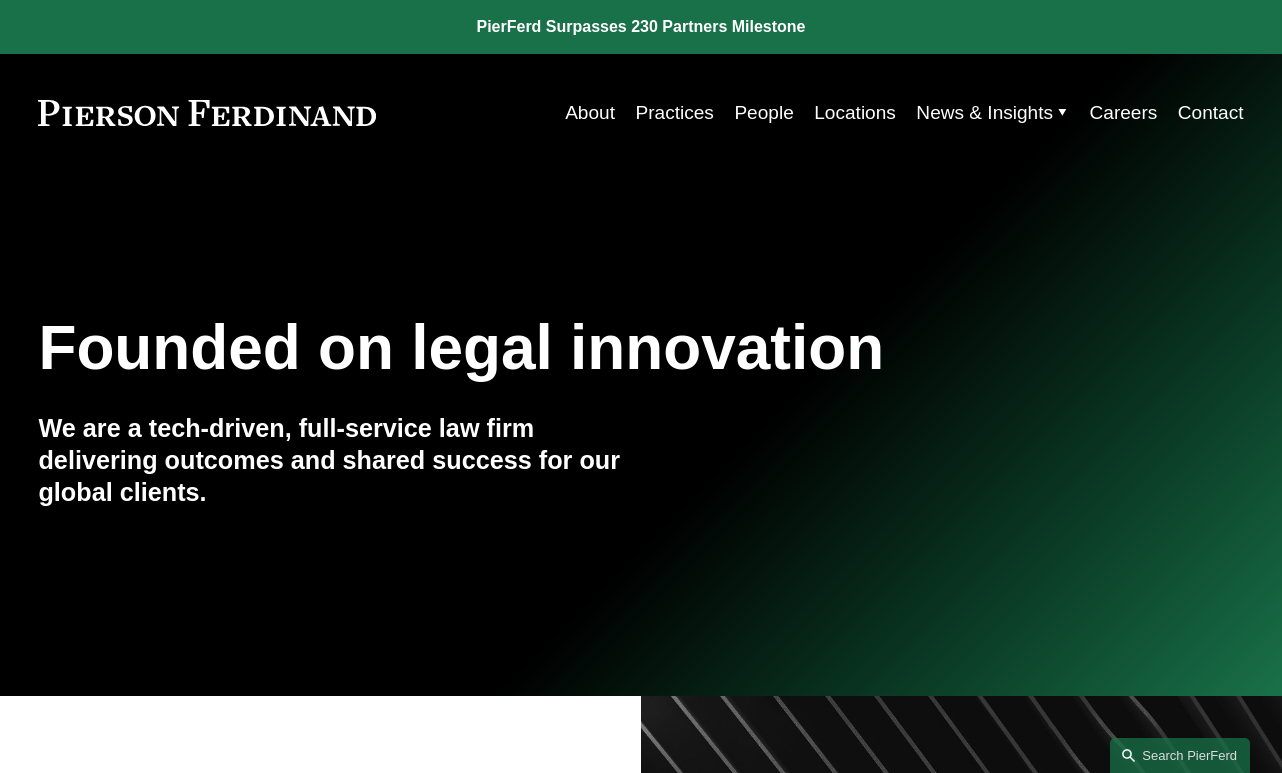 scroll, scrollTop: 0, scrollLeft: 0, axis: both 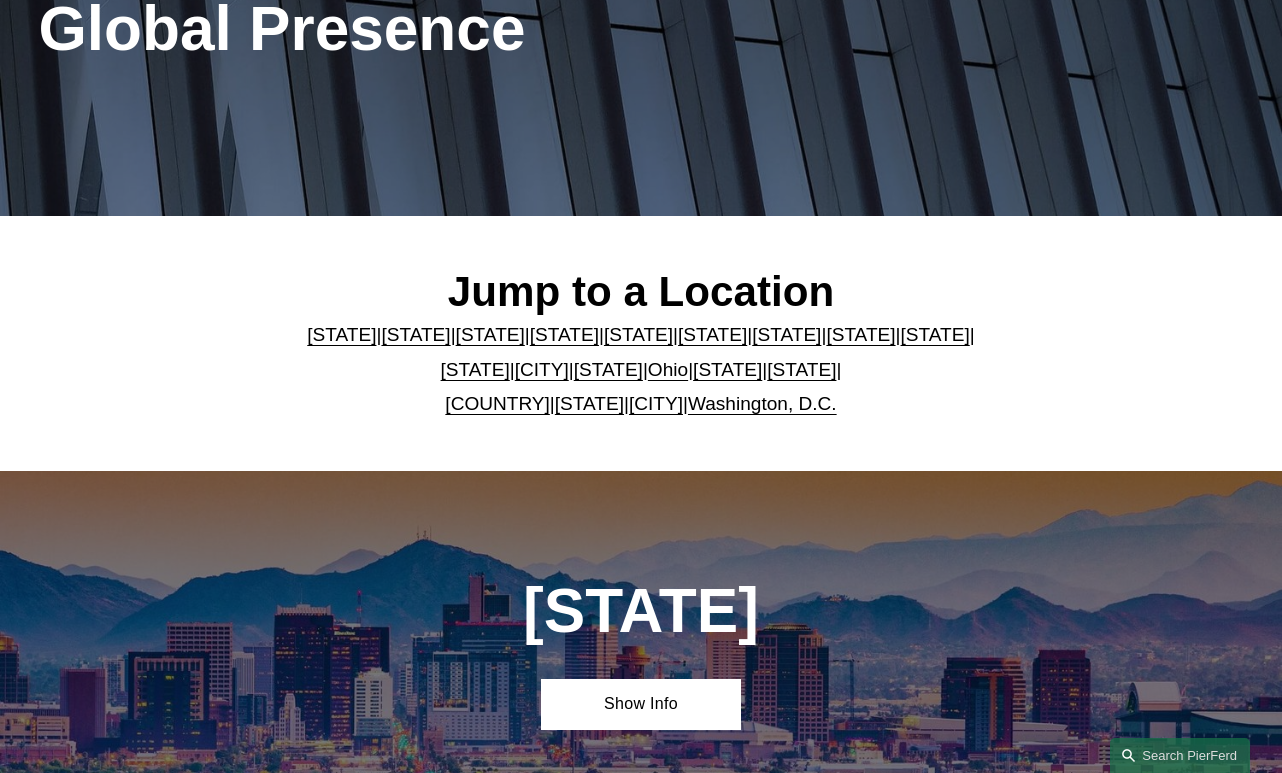 click on "[COUNTRY]" at bounding box center [497, 403] 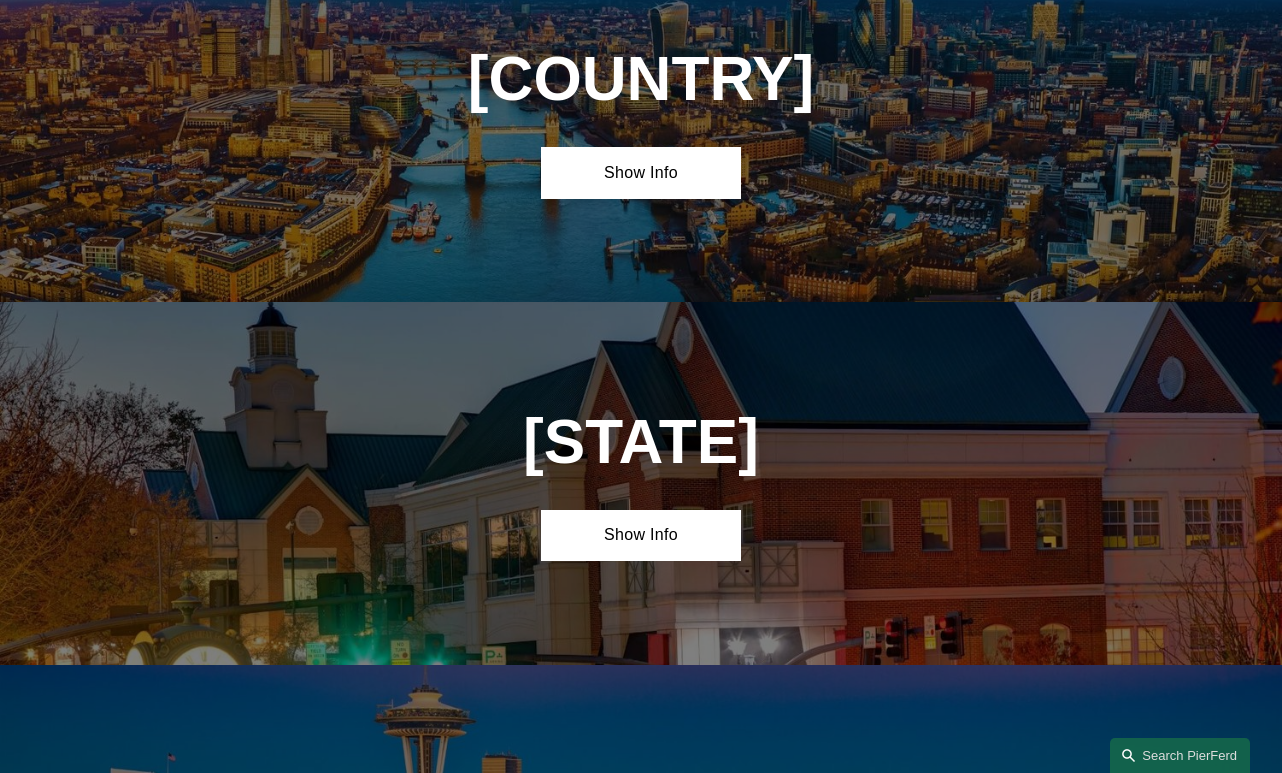 scroll, scrollTop: 6299, scrollLeft: 0, axis: vertical 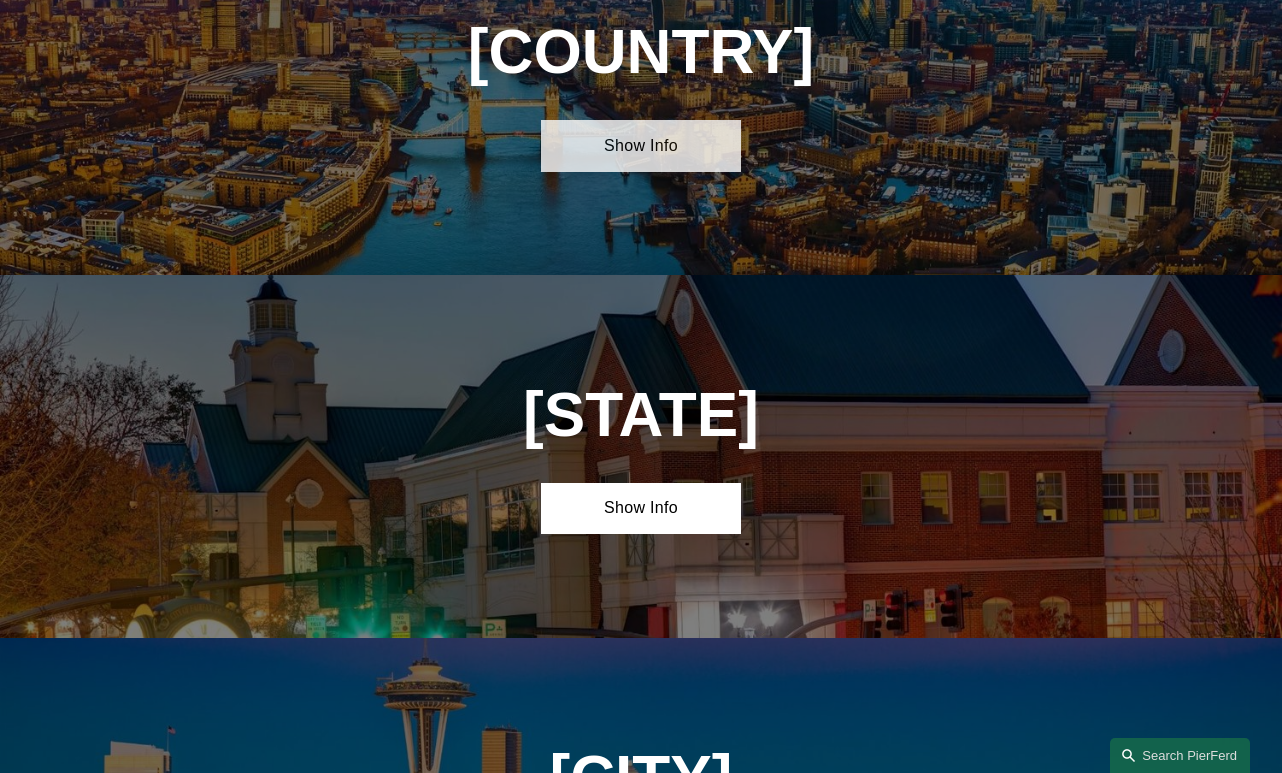 click on "Show Info" at bounding box center [641, 146] 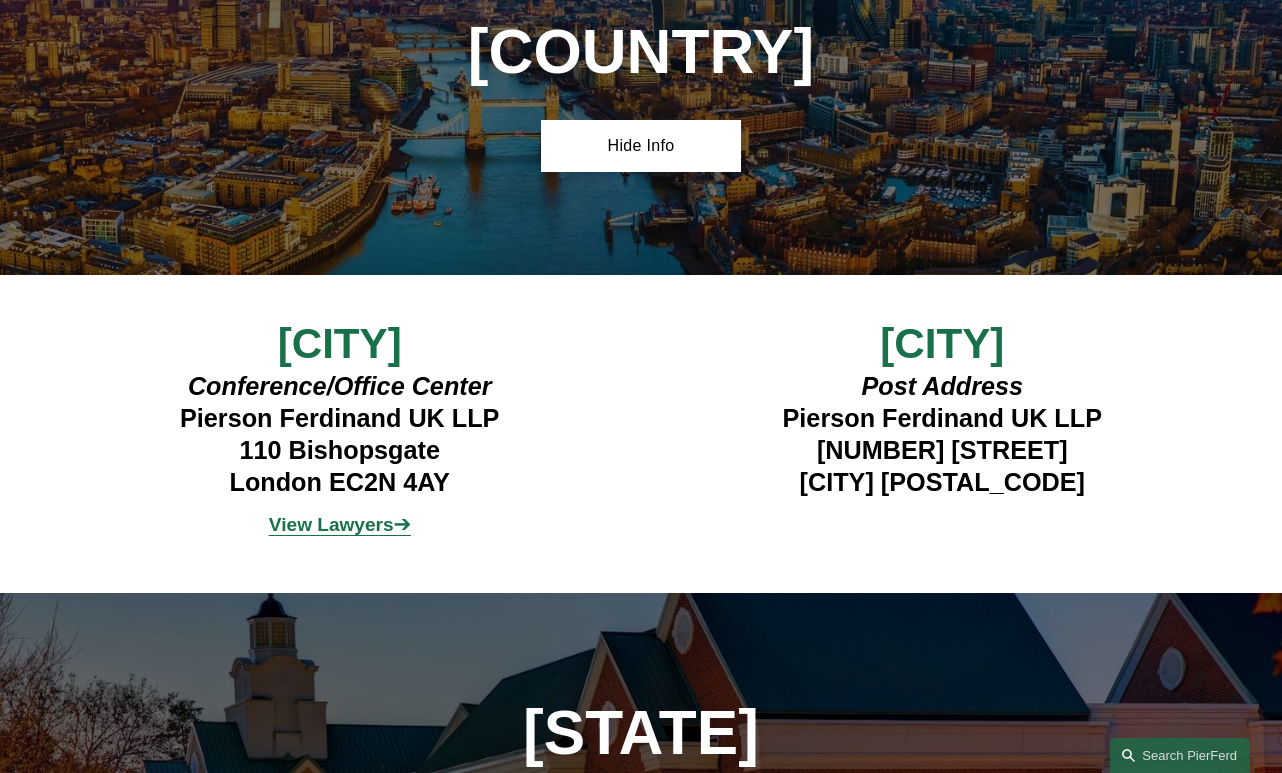 click on "View Lawyers" at bounding box center [331, 524] 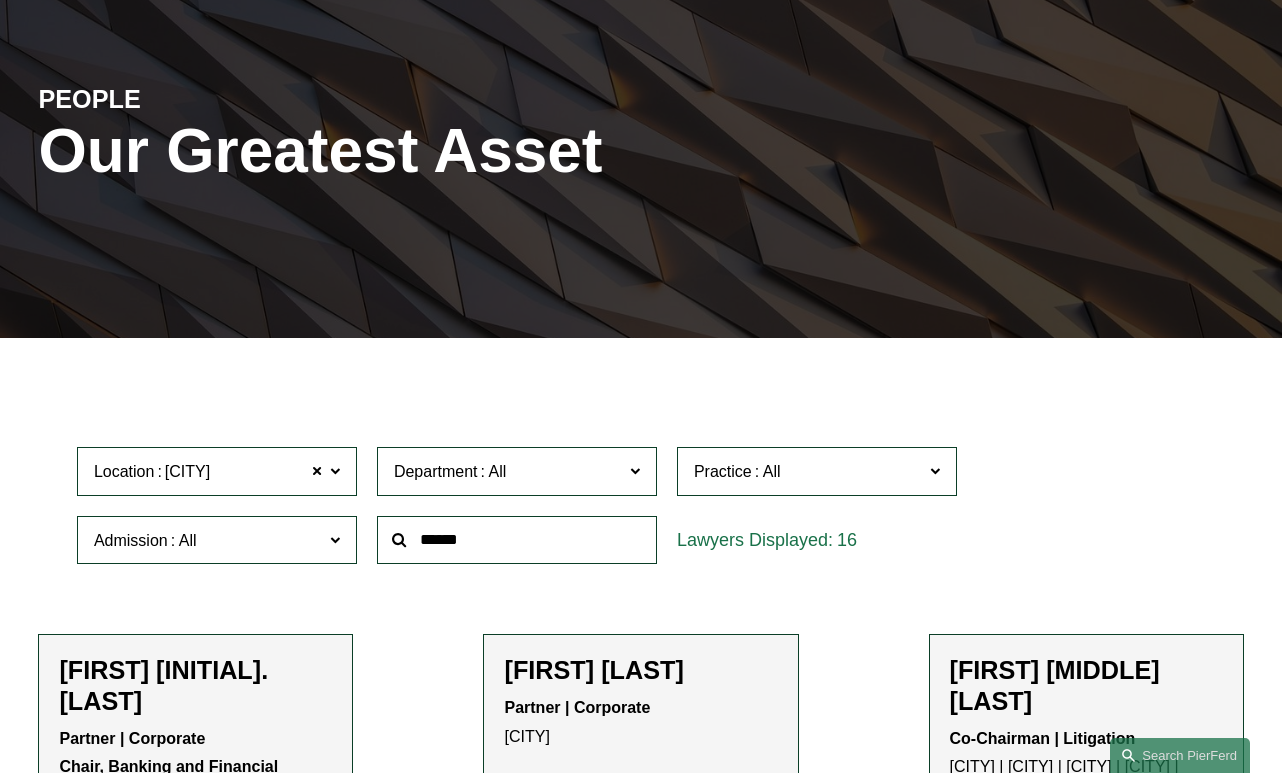 scroll, scrollTop: 200, scrollLeft: 0, axis: vertical 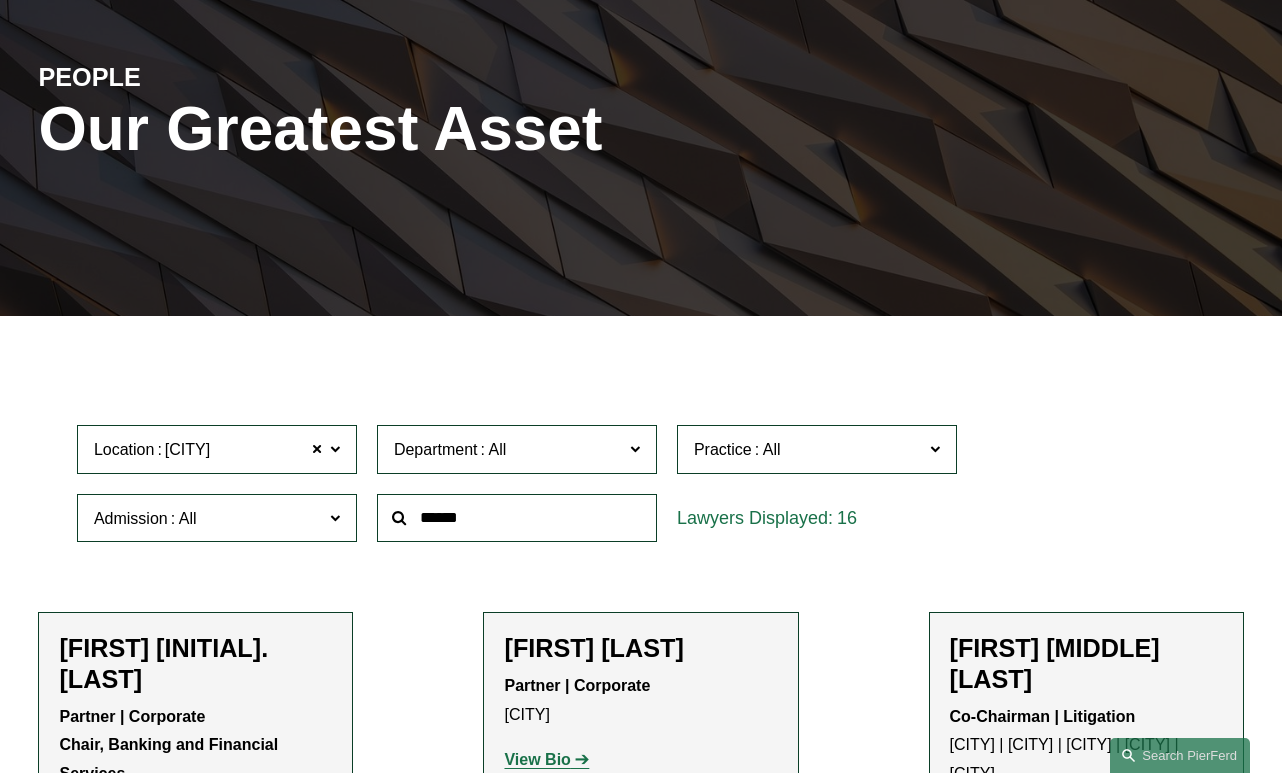 click 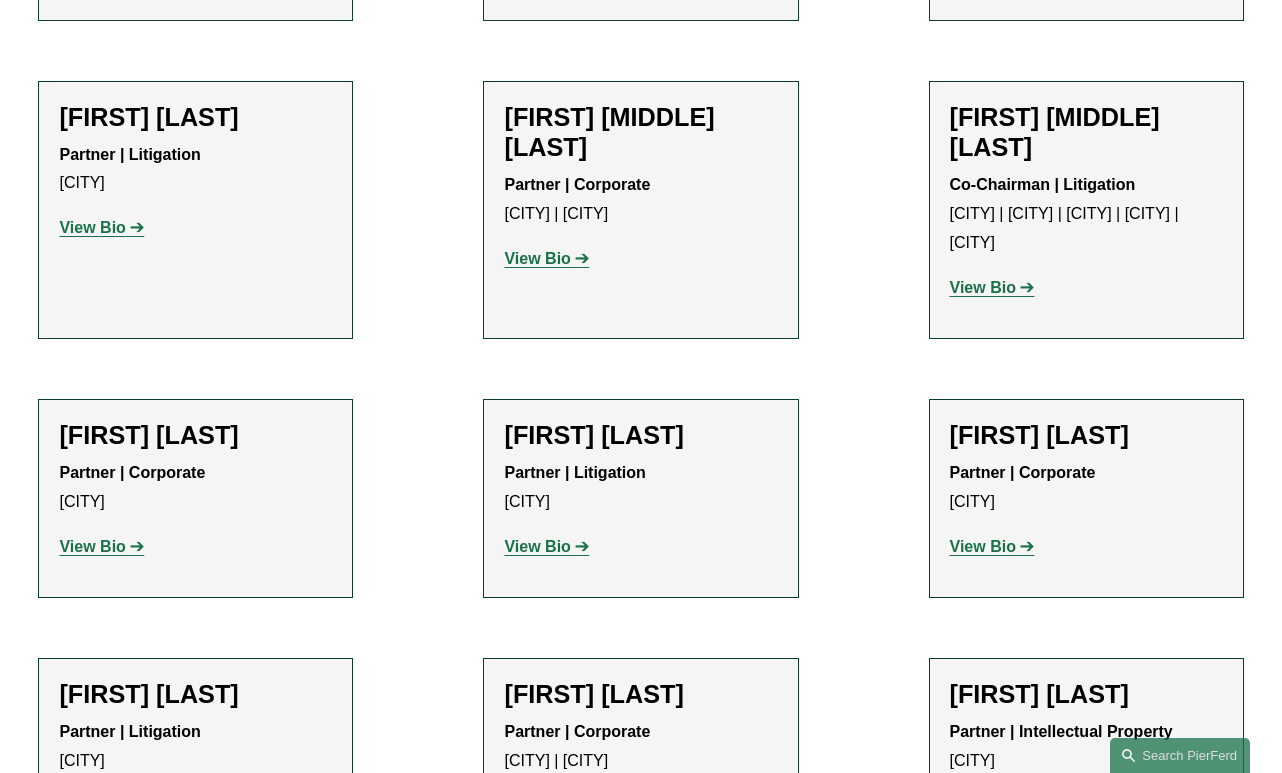 scroll, scrollTop: 1109, scrollLeft: 0, axis: vertical 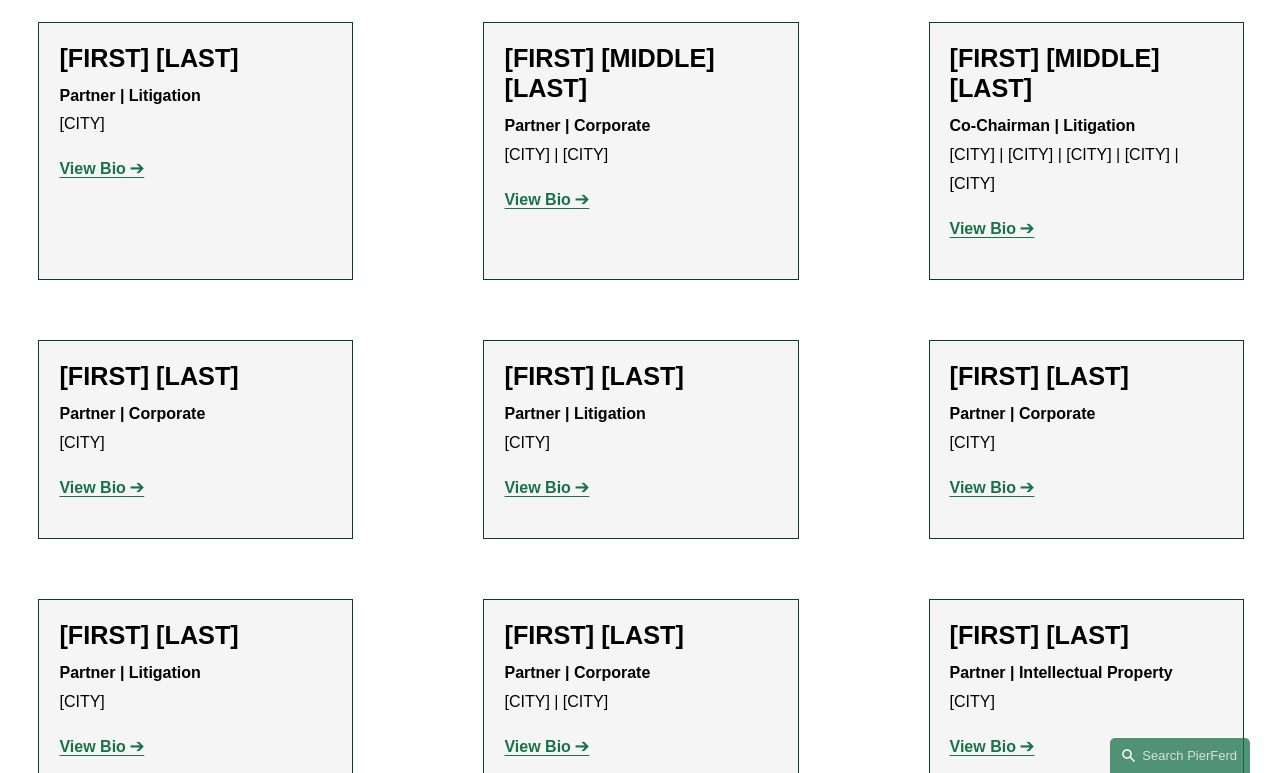 click on "View Bio" 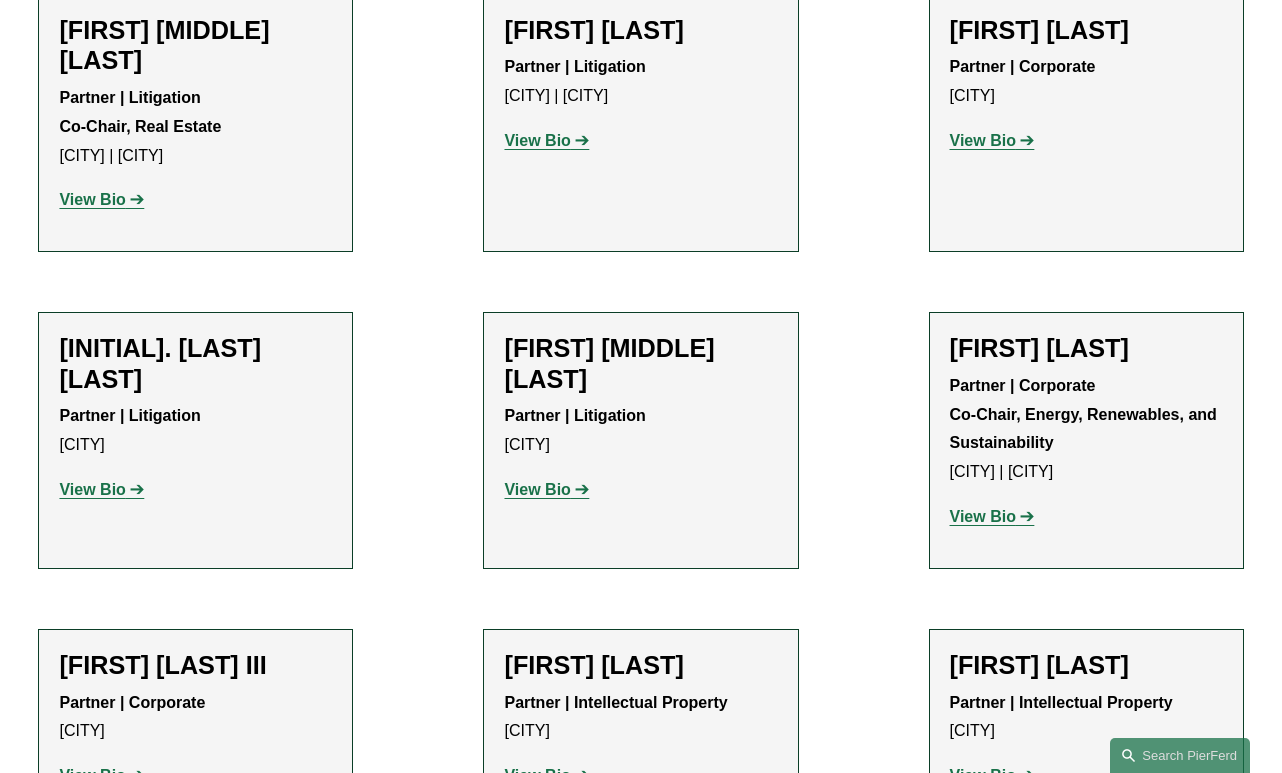 scroll, scrollTop: 2009, scrollLeft: 0, axis: vertical 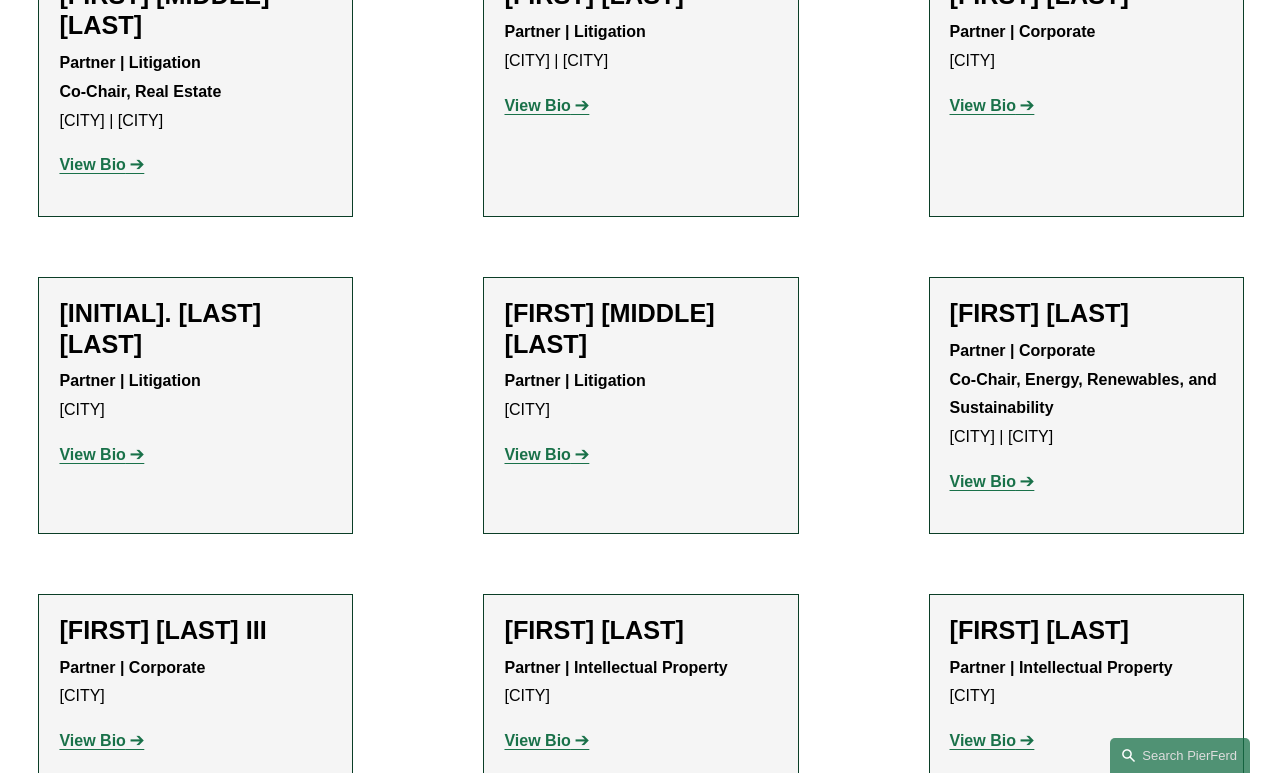 click on "View Bio" 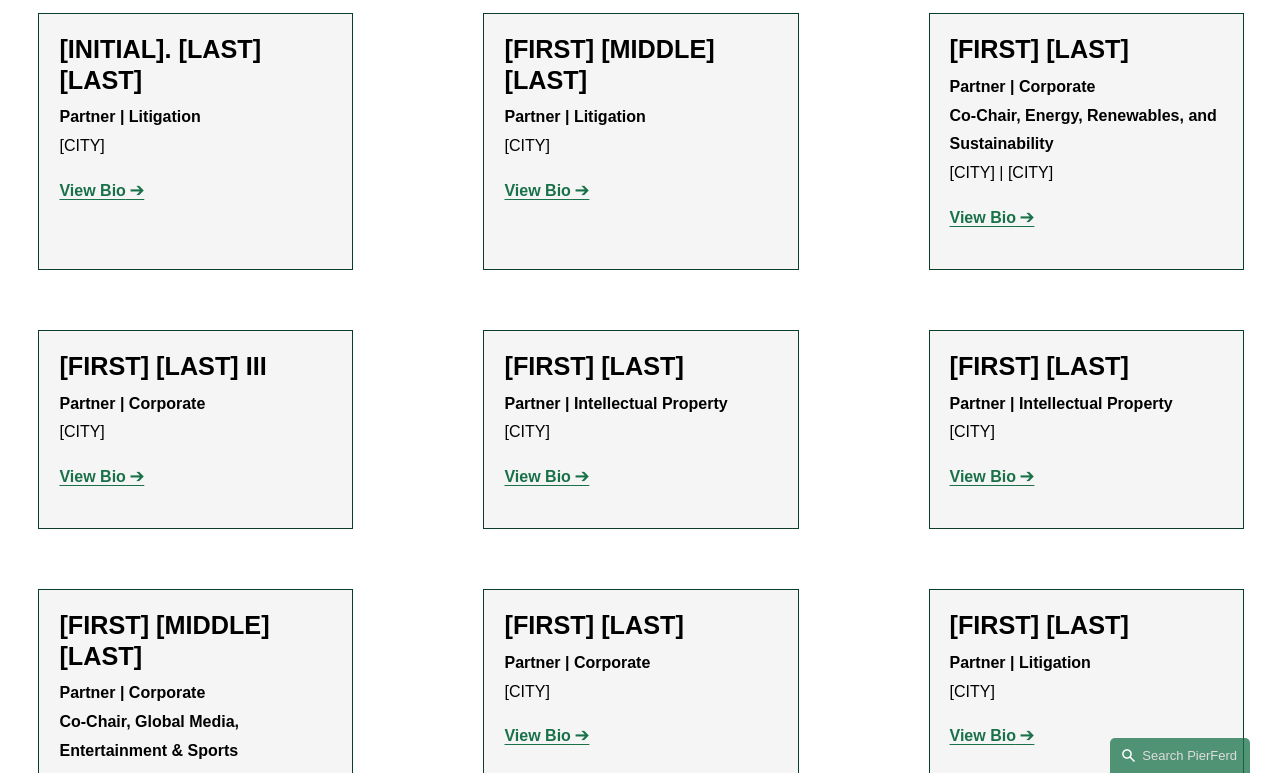scroll, scrollTop: 2309, scrollLeft: 0, axis: vertical 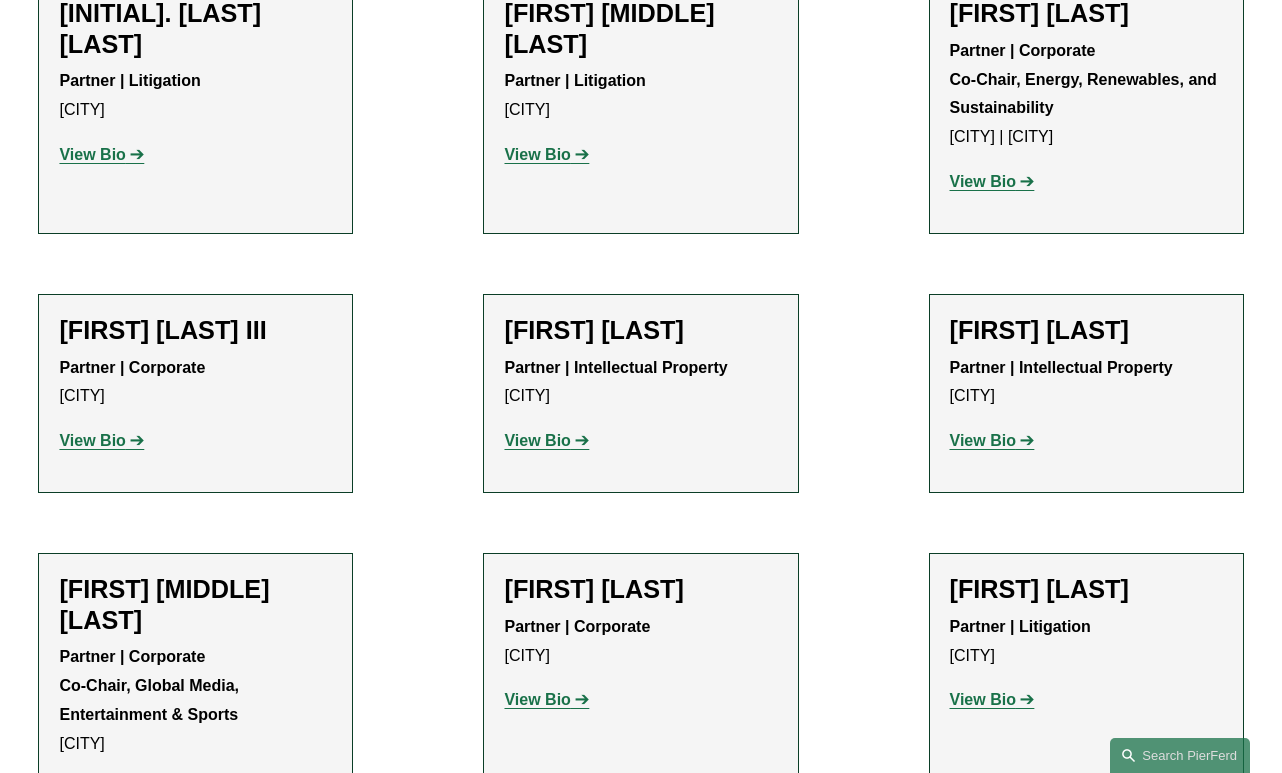 click on "View Bio" 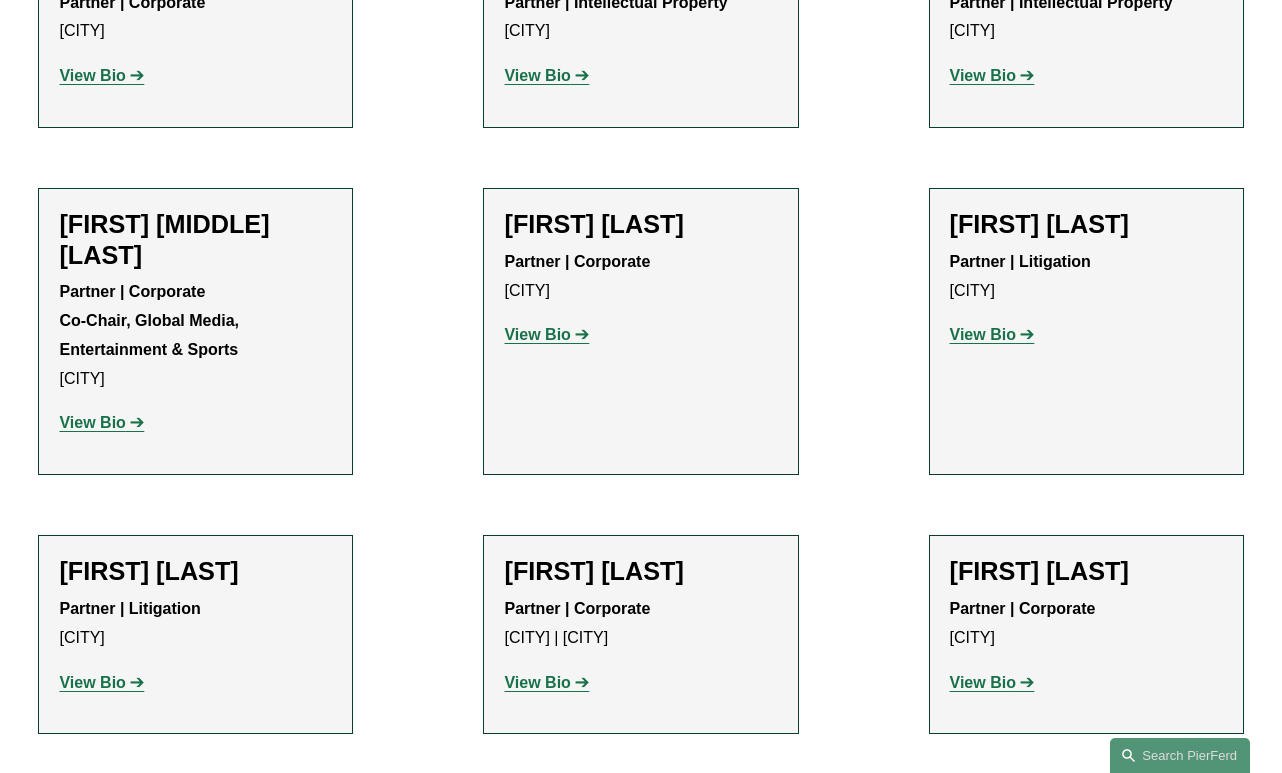 scroll, scrollTop: 2709, scrollLeft: 0, axis: vertical 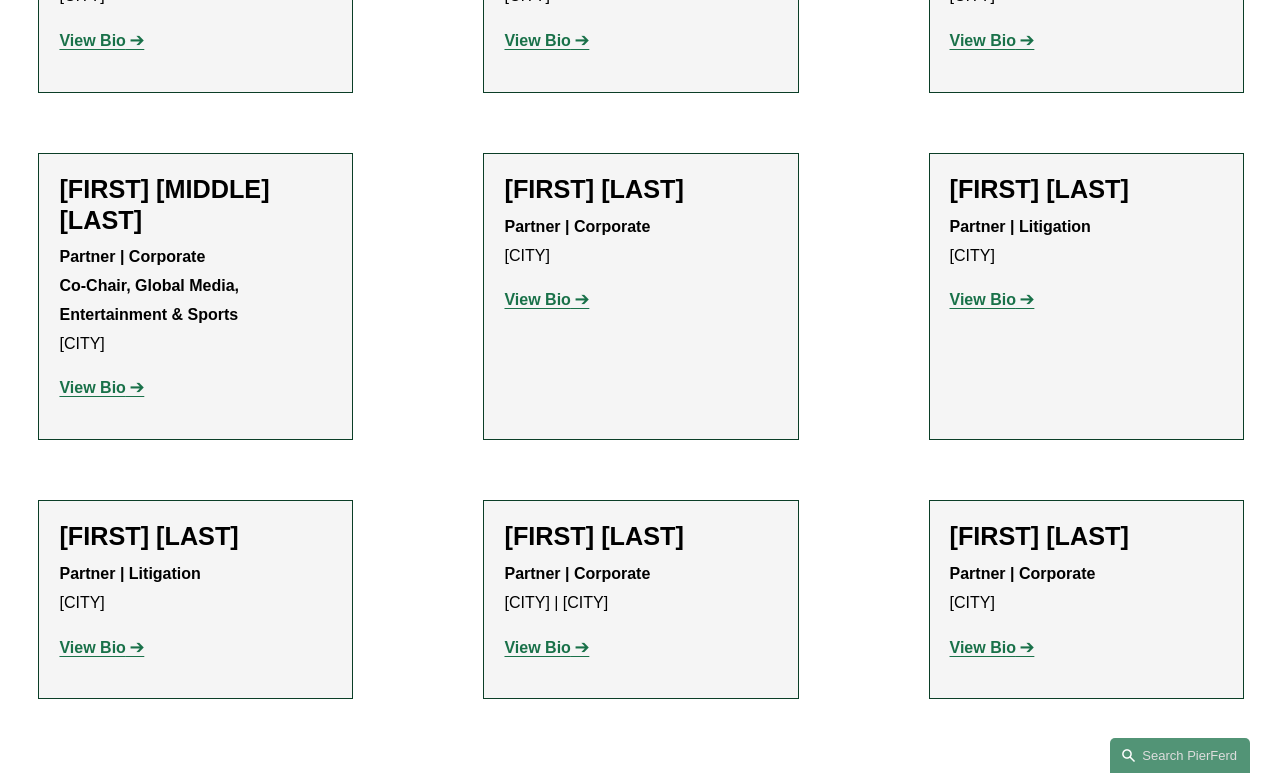 click on "View Bio" 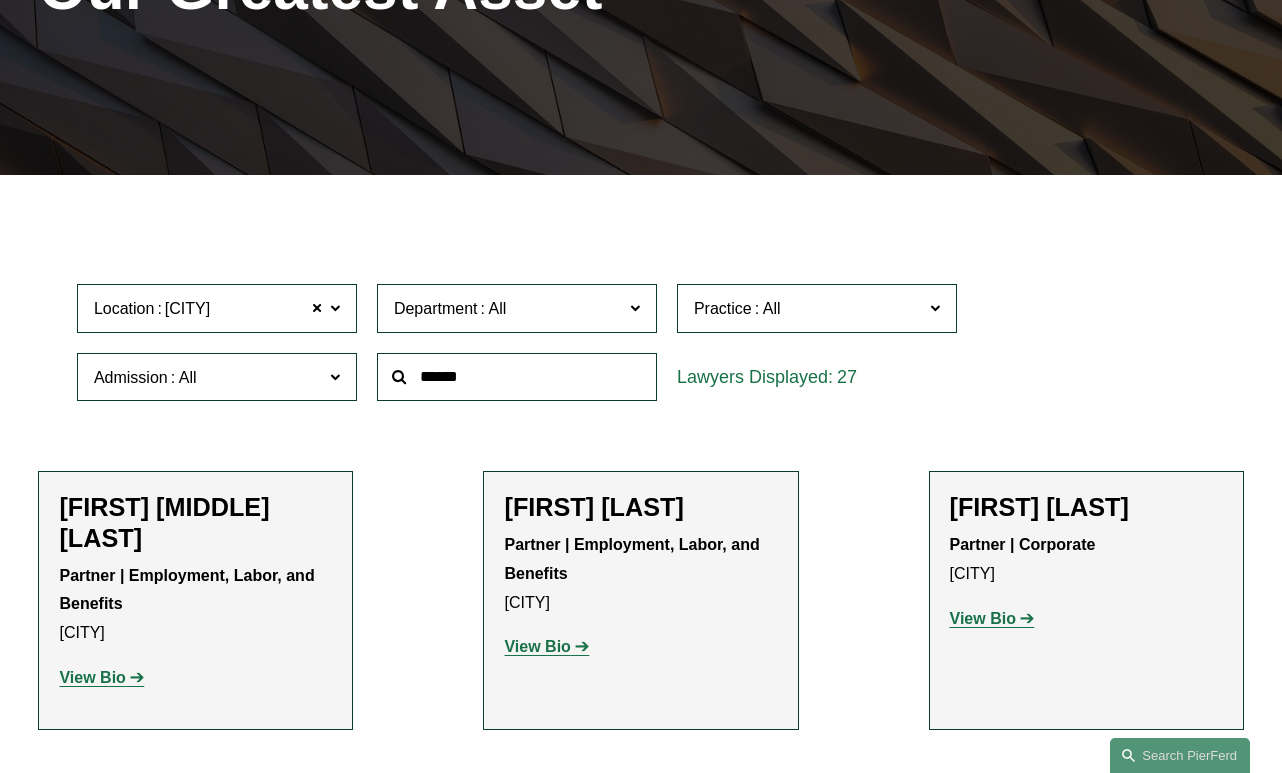 scroll, scrollTop: 309, scrollLeft: 0, axis: vertical 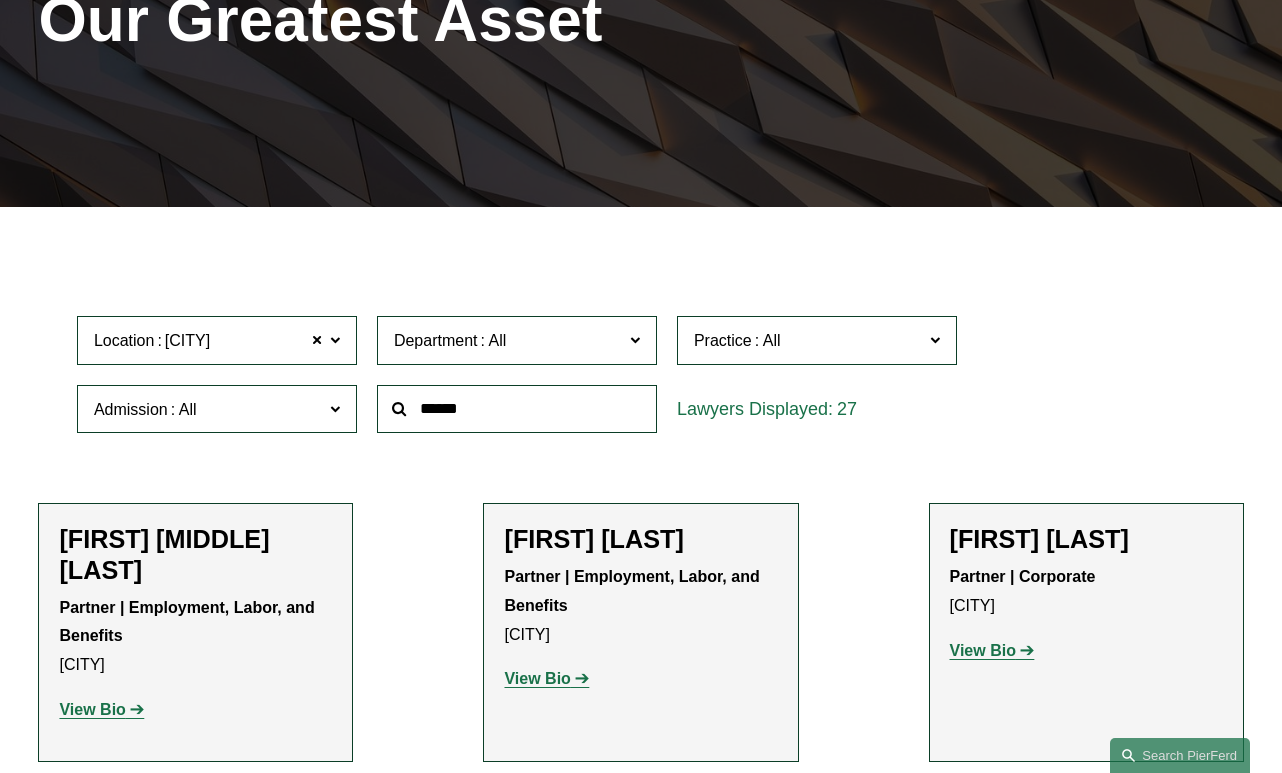 click 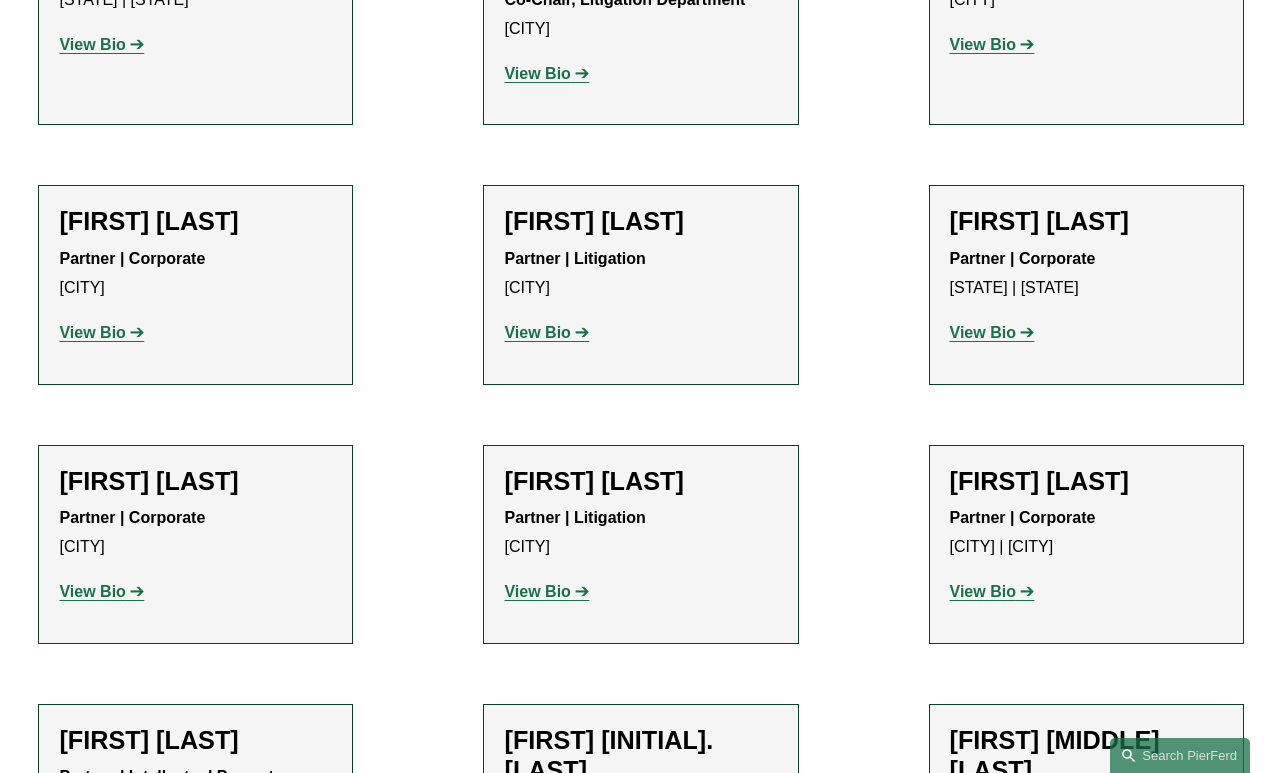 scroll, scrollTop: 1209, scrollLeft: 0, axis: vertical 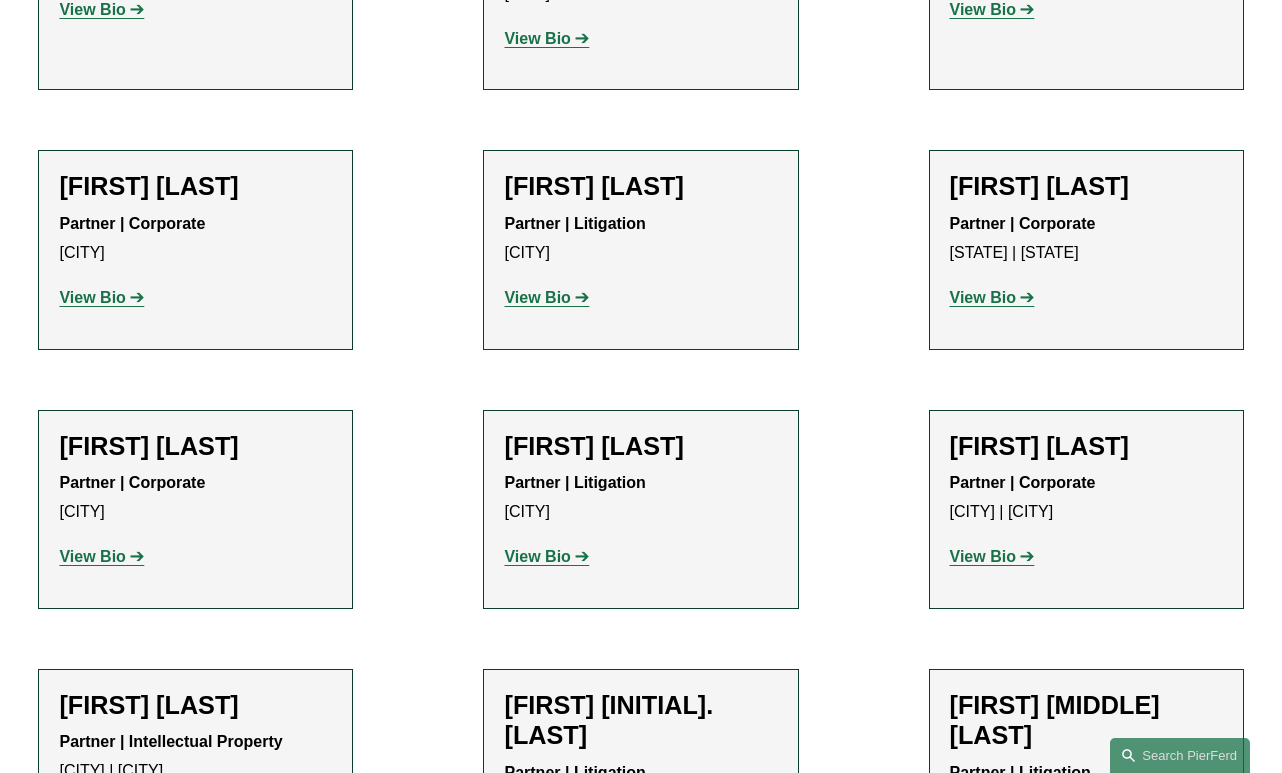 click on "View Bio" 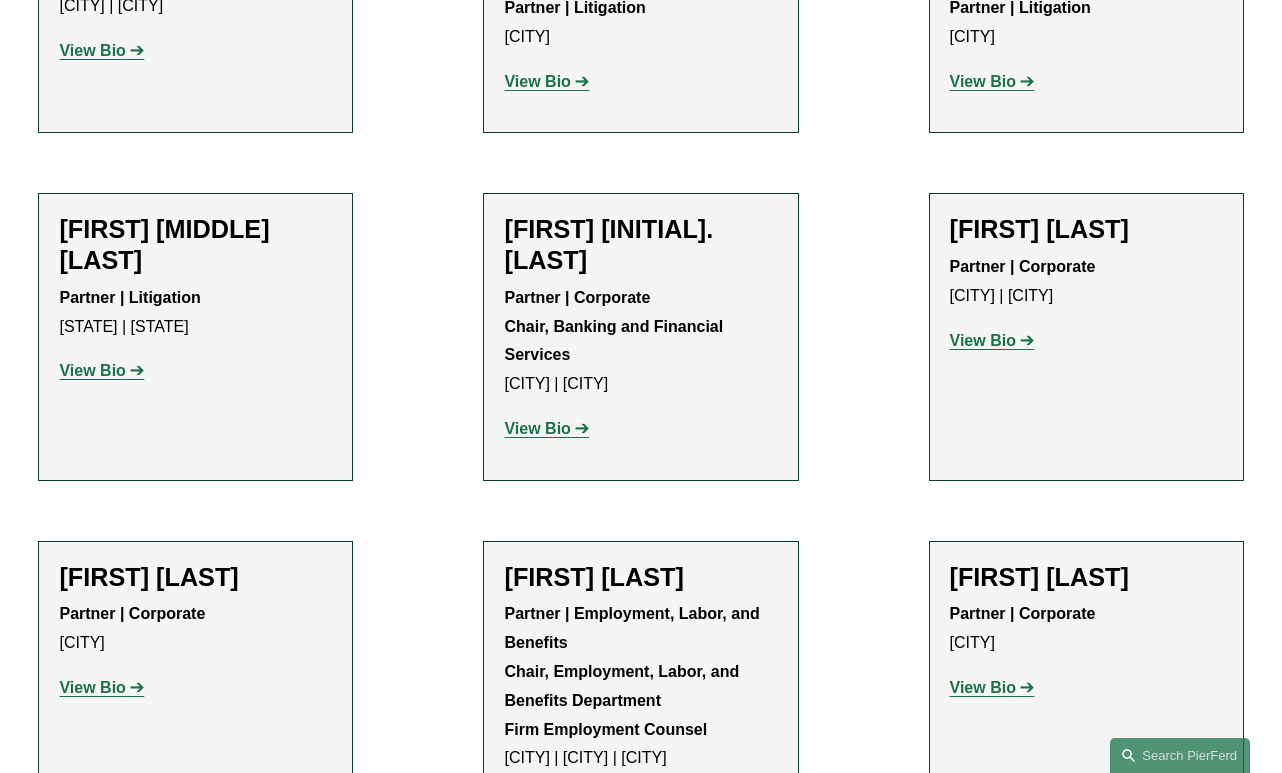 scroll, scrollTop: 2009, scrollLeft: 0, axis: vertical 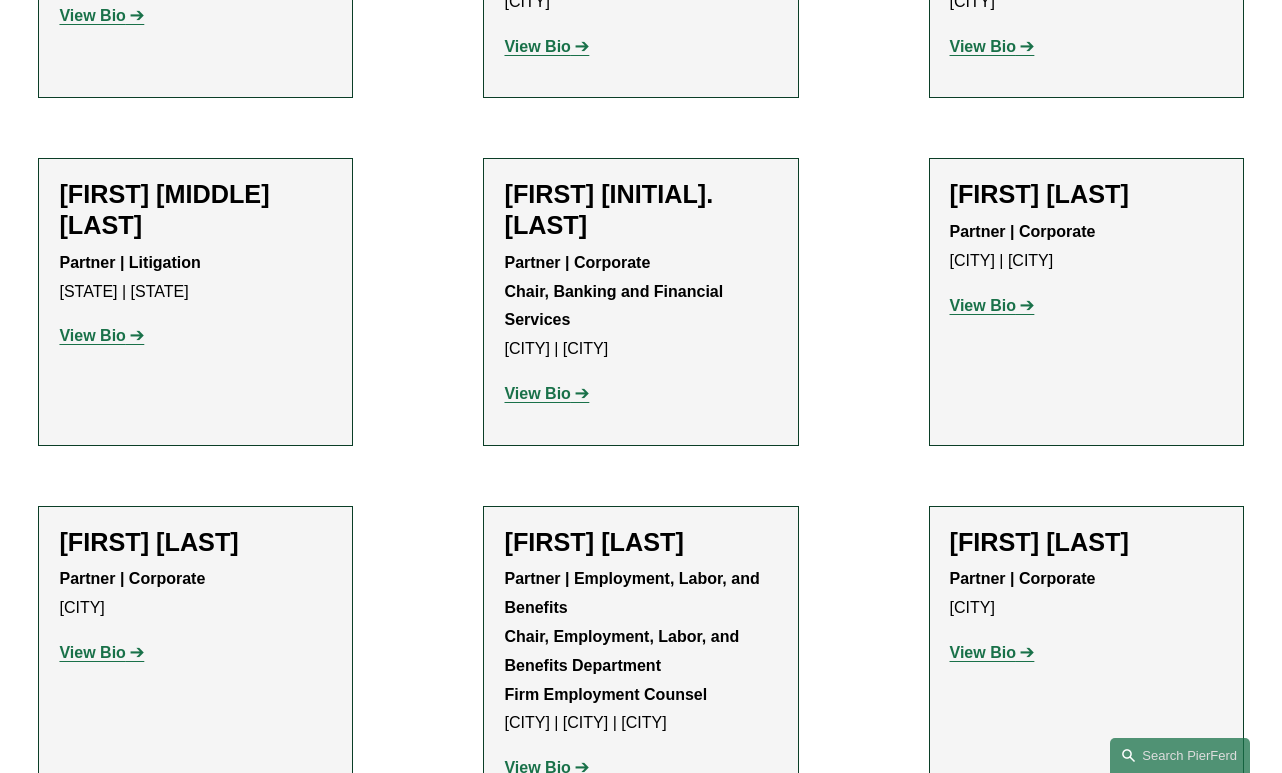 click on "View Bio" 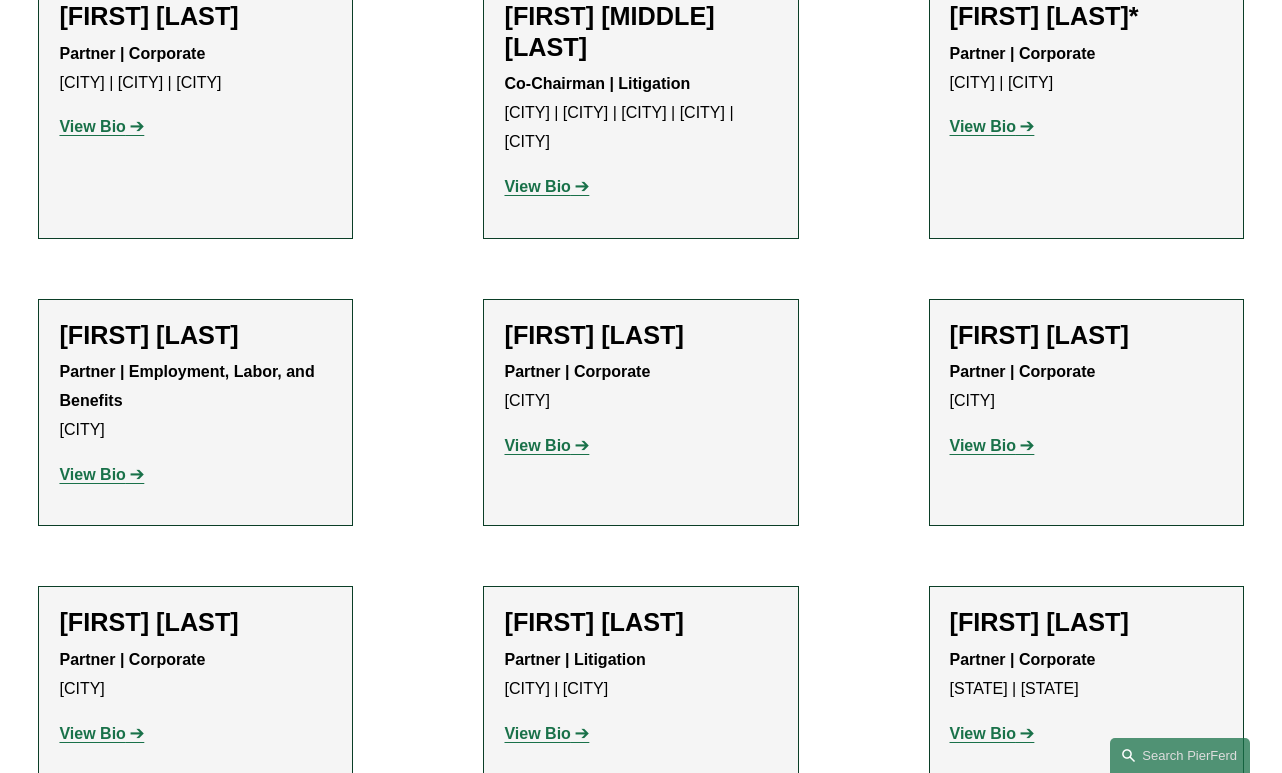 scroll, scrollTop: 3009, scrollLeft: 0, axis: vertical 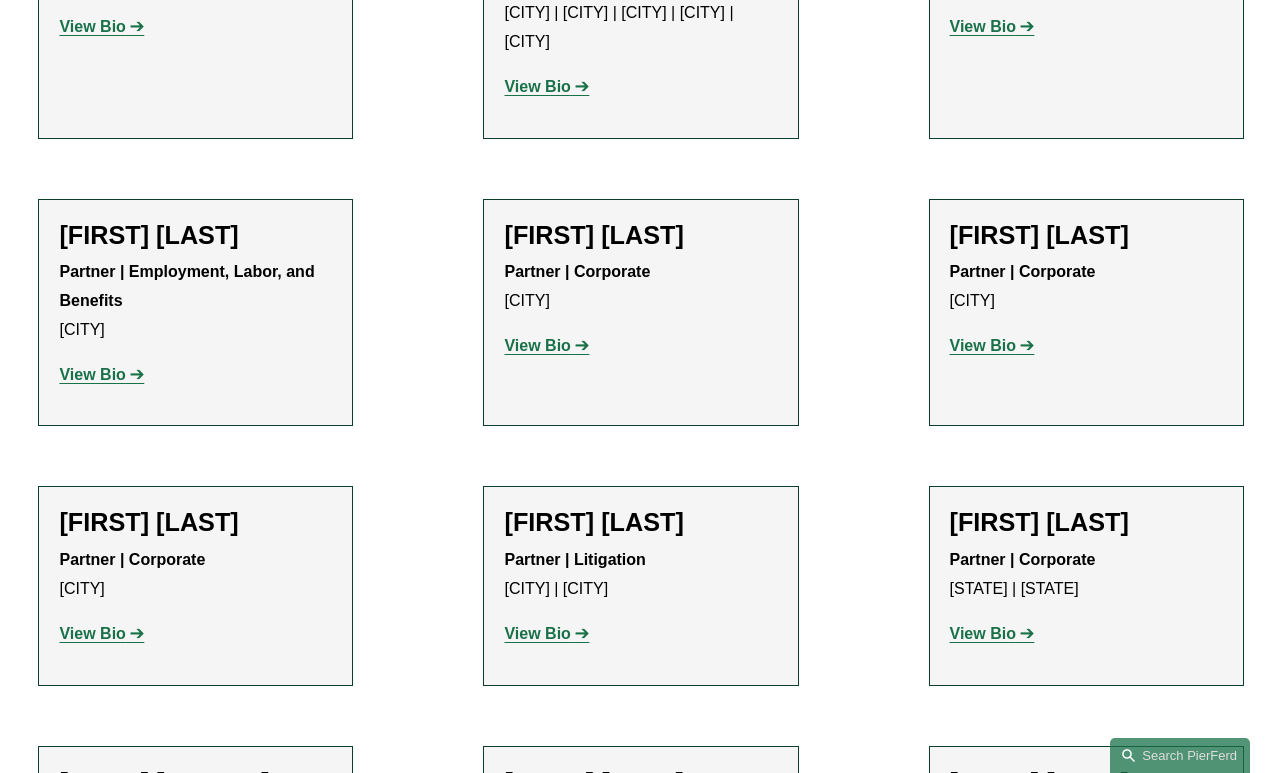 click on "View Bio" 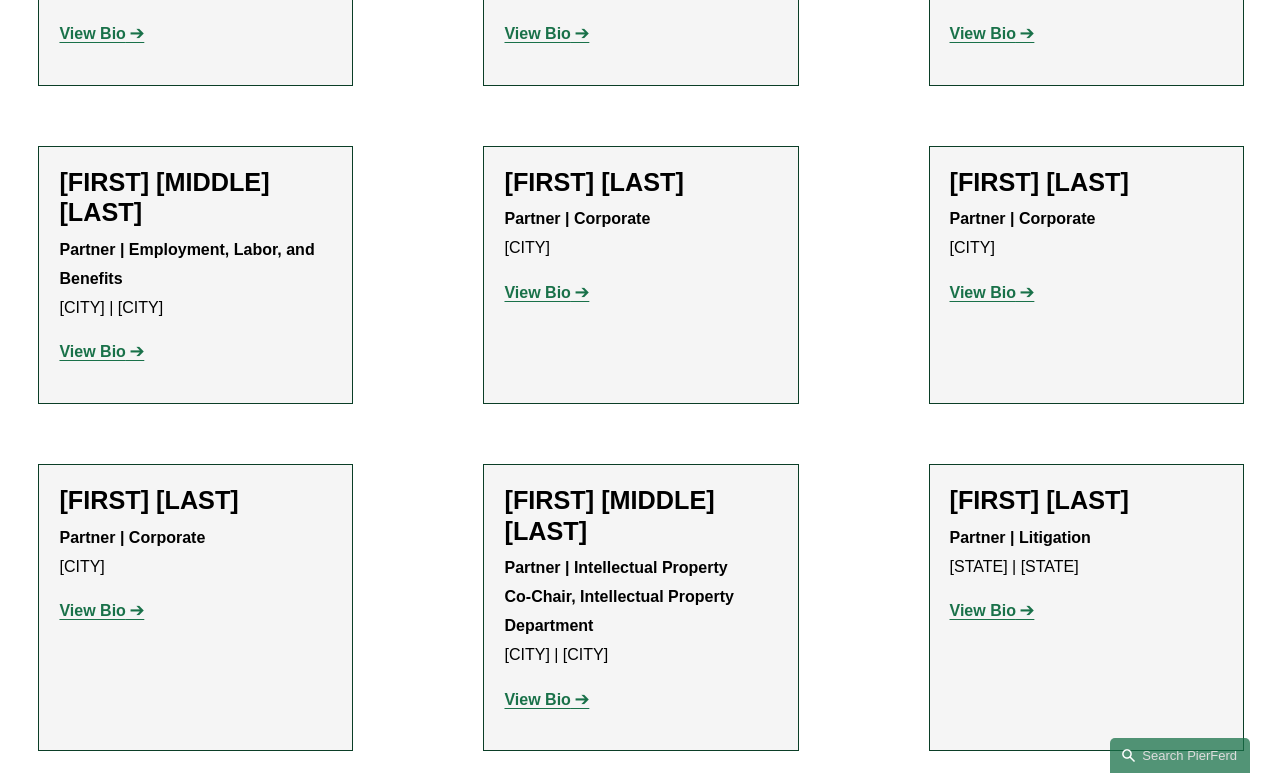 scroll, scrollTop: 3709, scrollLeft: 0, axis: vertical 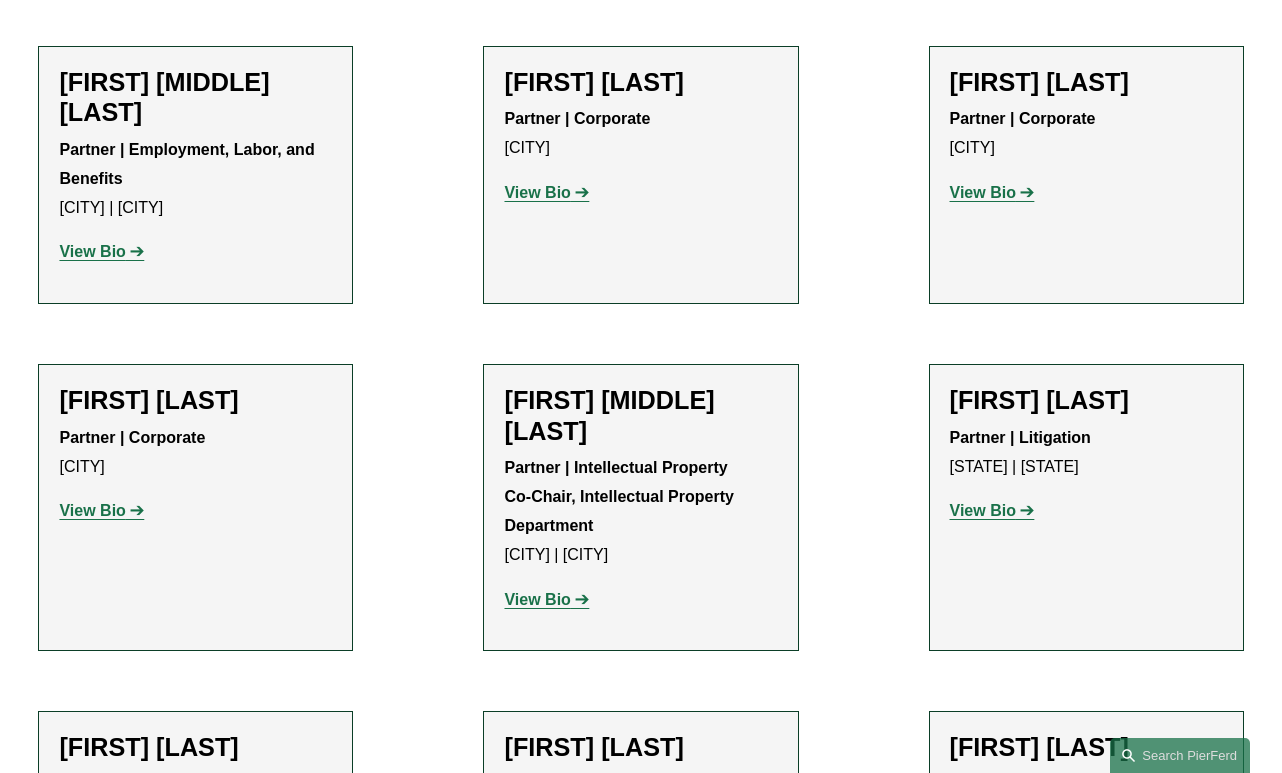 click on "View Bio" 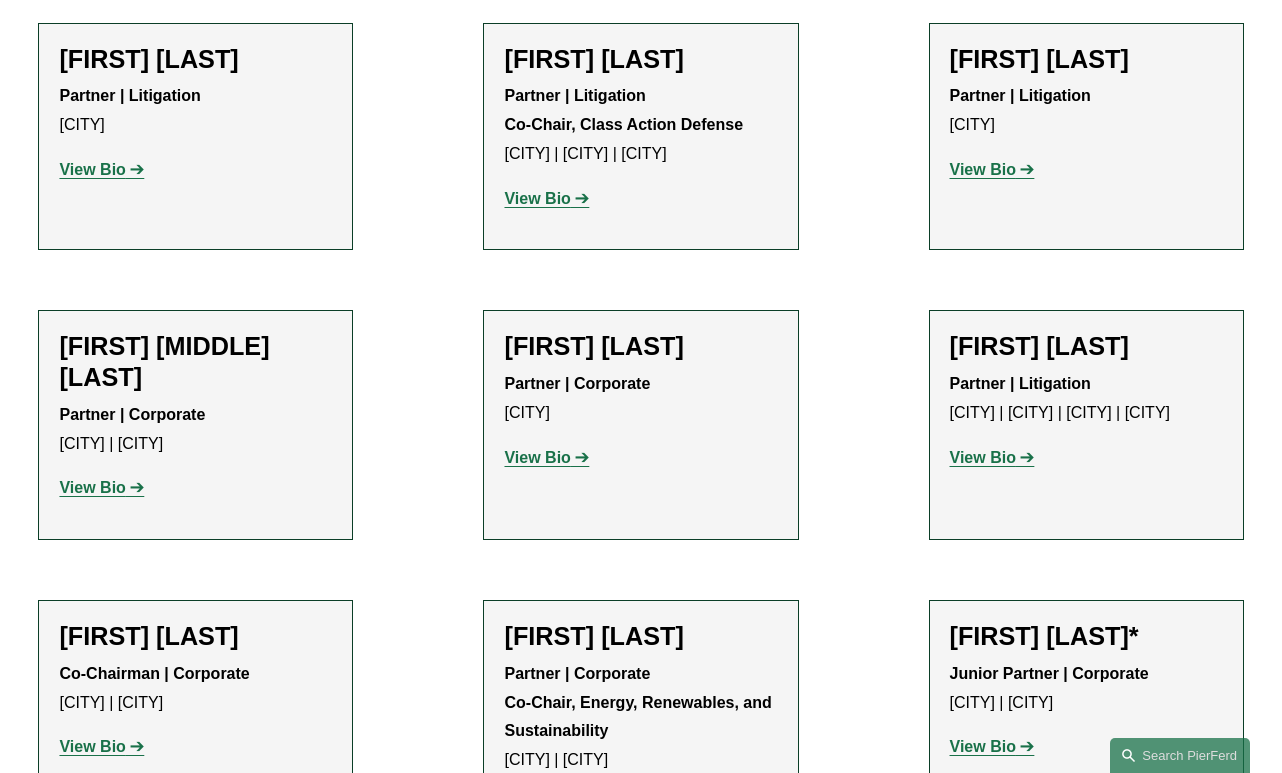scroll, scrollTop: 5709, scrollLeft: 0, axis: vertical 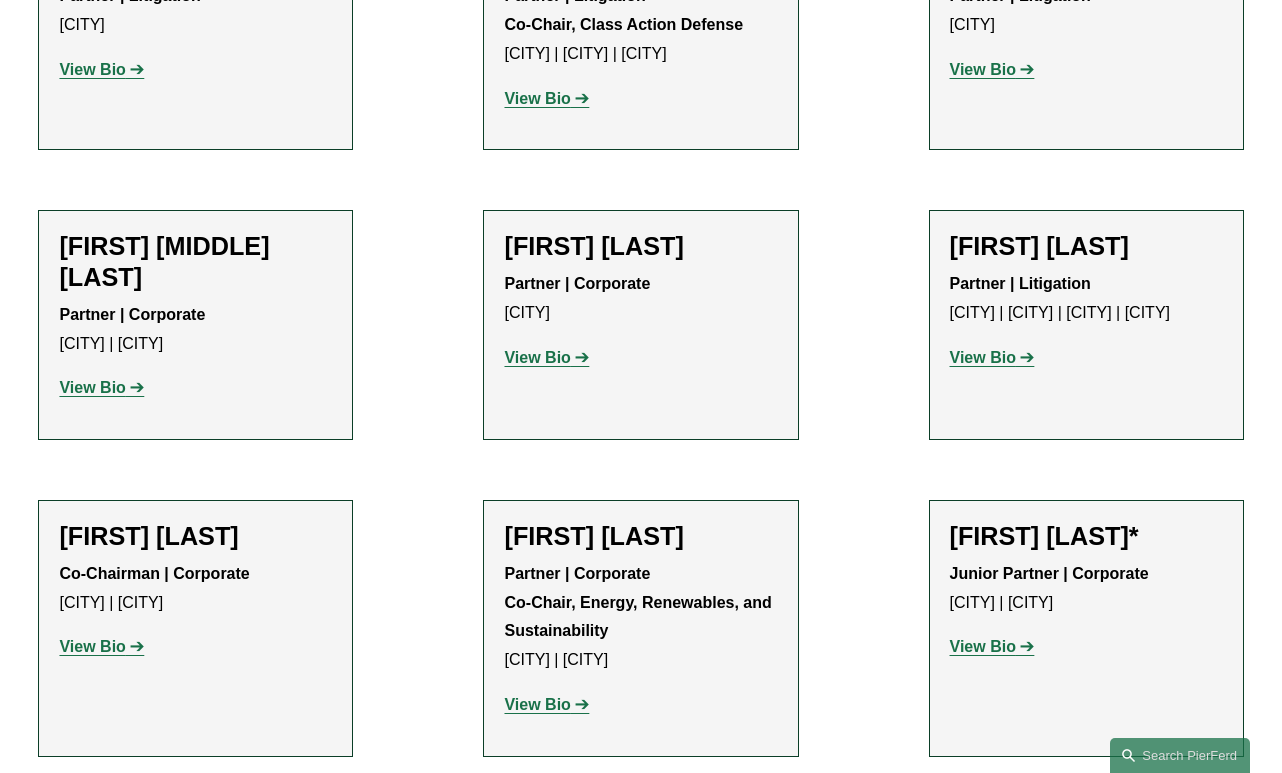 click on "View Bio" 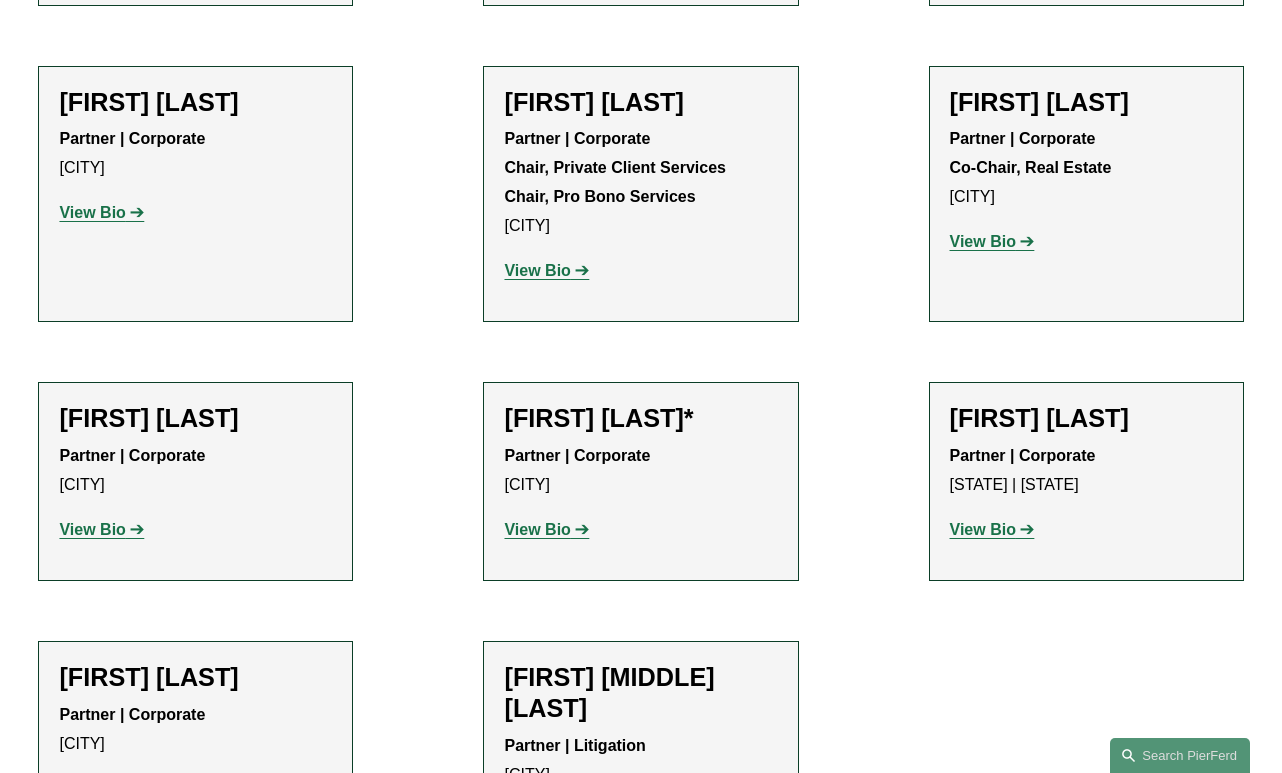 scroll, scrollTop: 6909, scrollLeft: 0, axis: vertical 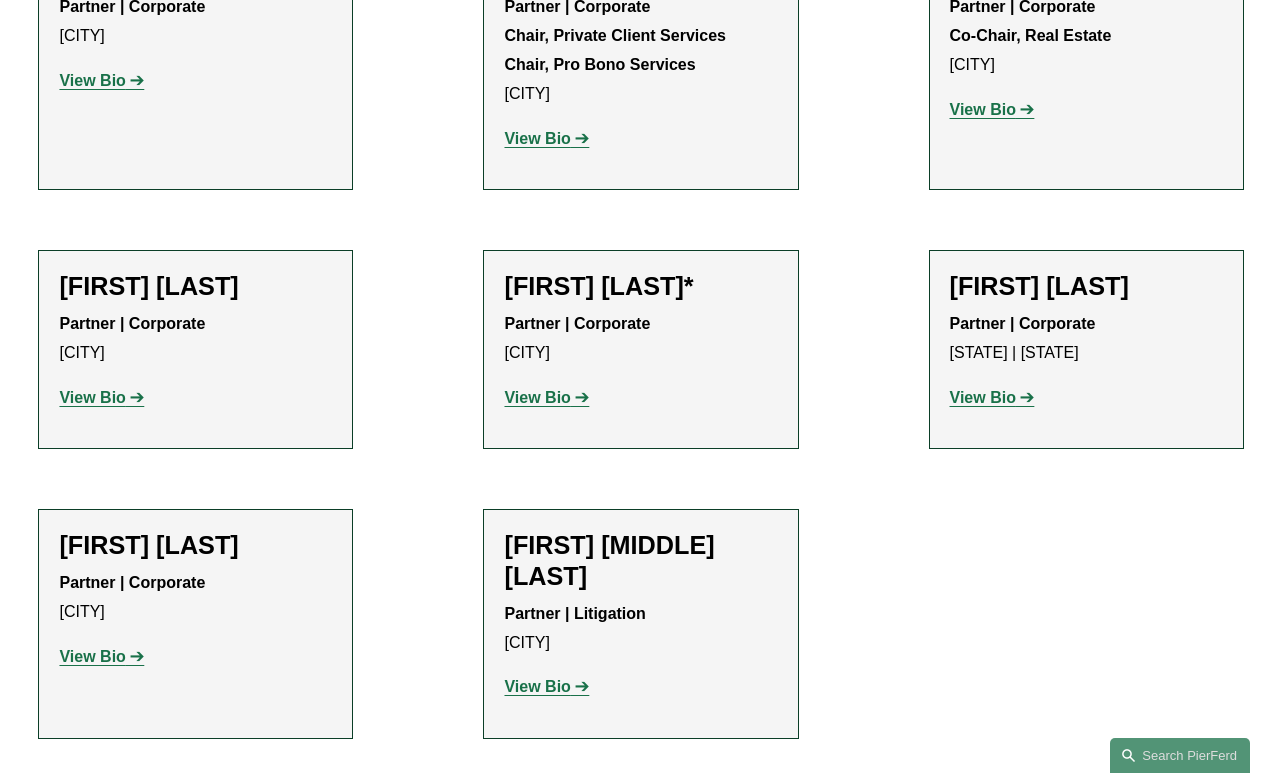 click on "View Bio" 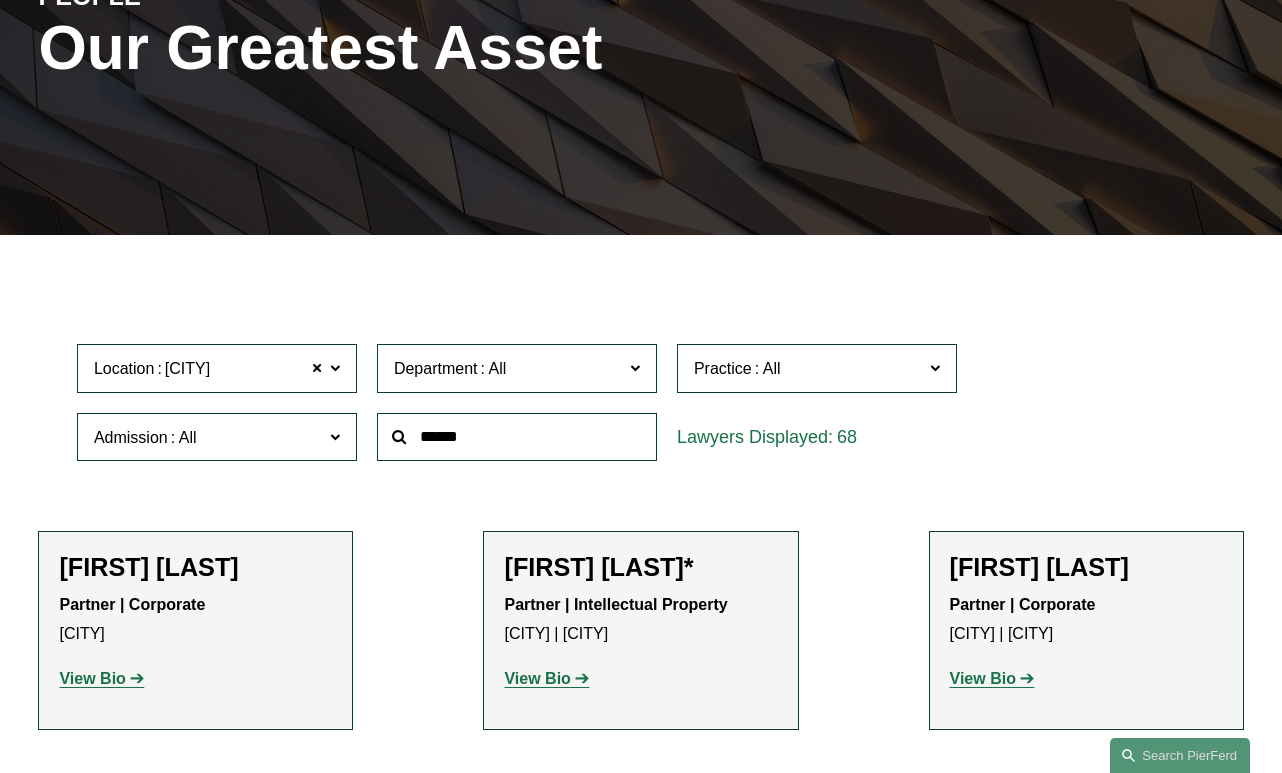 scroll, scrollTop: 0, scrollLeft: 0, axis: both 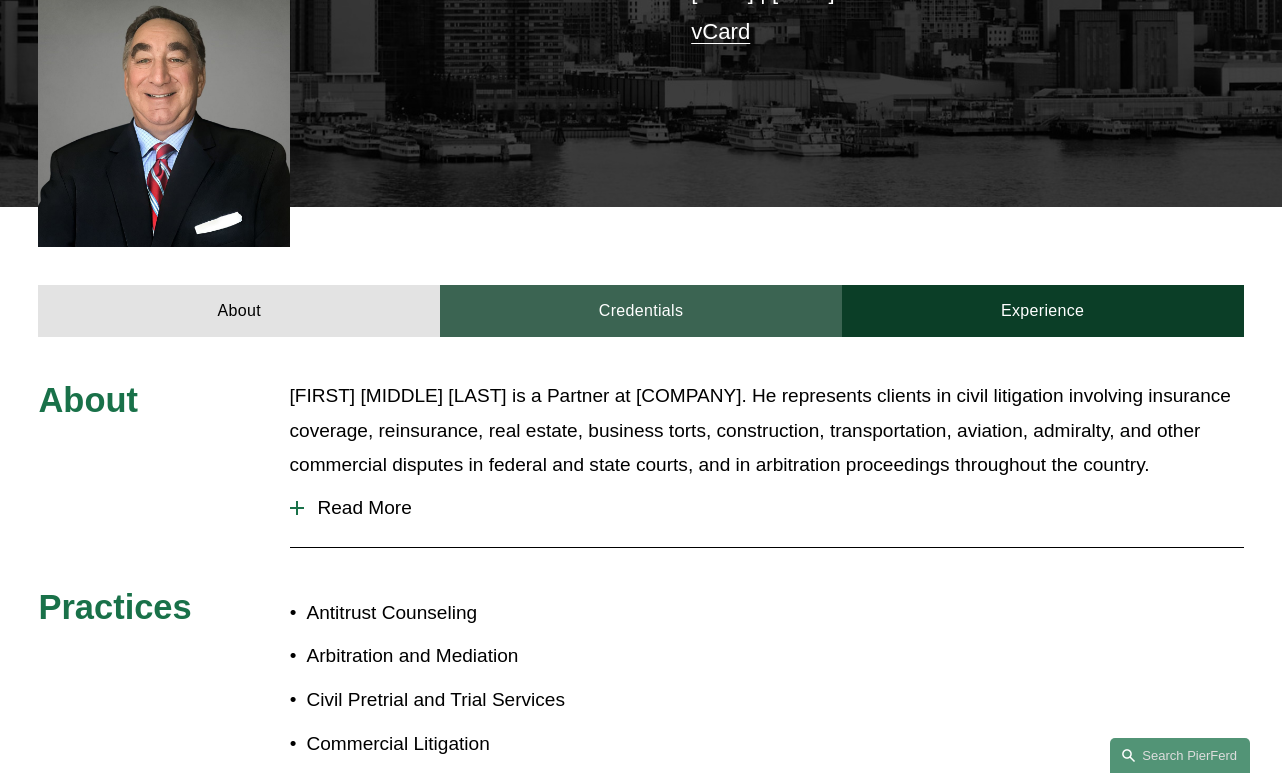click on "Credentials" at bounding box center [641, 311] 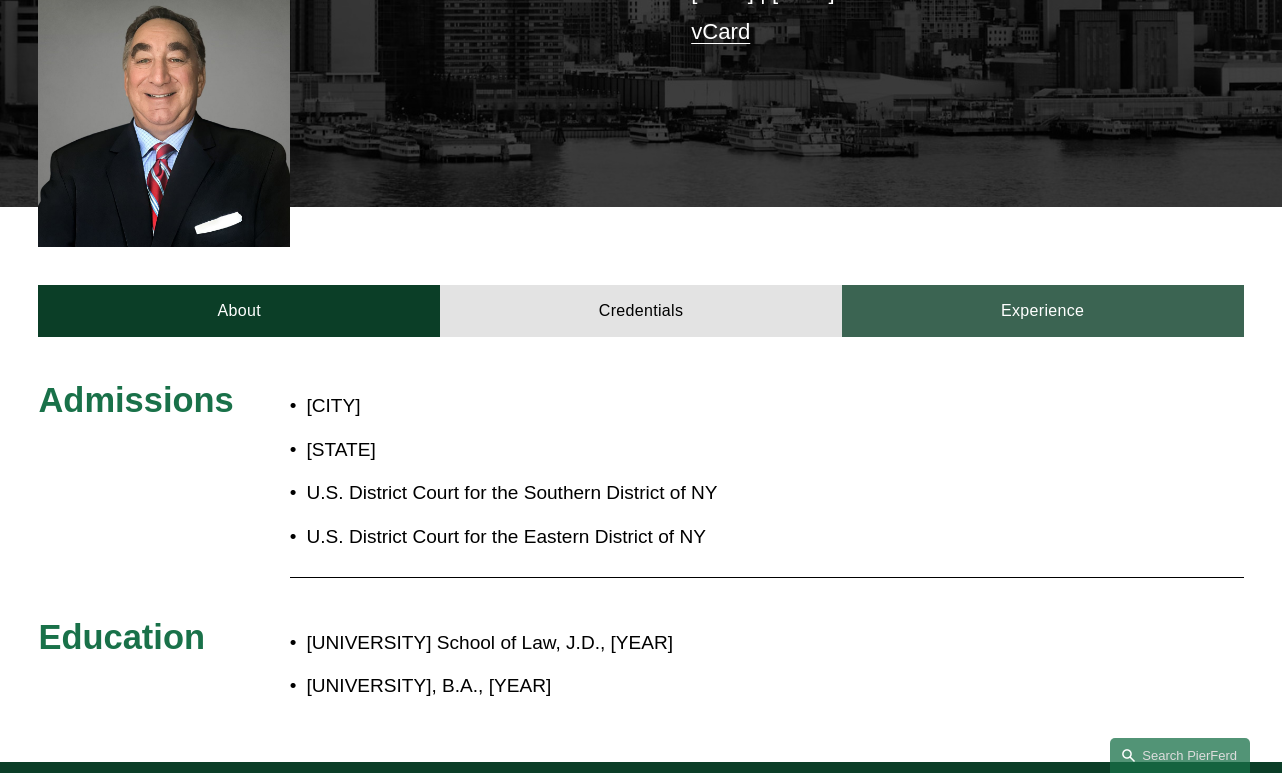 click on "Experience" at bounding box center [1043, 311] 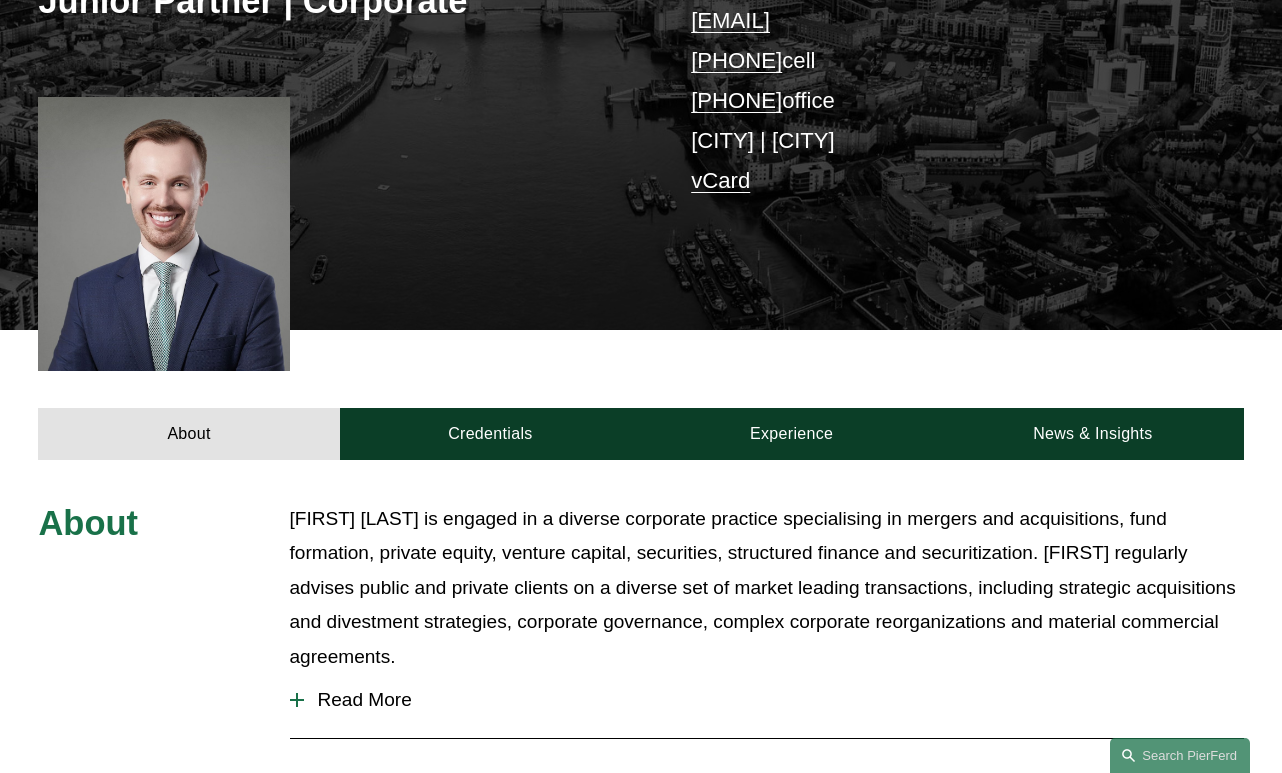 scroll, scrollTop: 400, scrollLeft: 0, axis: vertical 